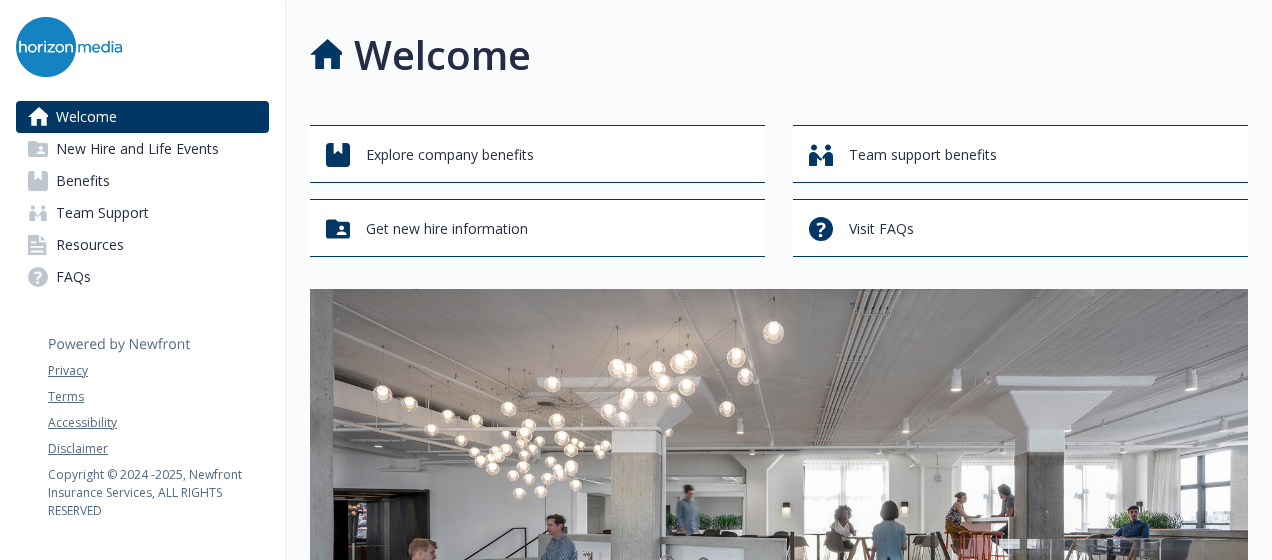 scroll, scrollTop: 0, scrollLeft: 0, axis: both 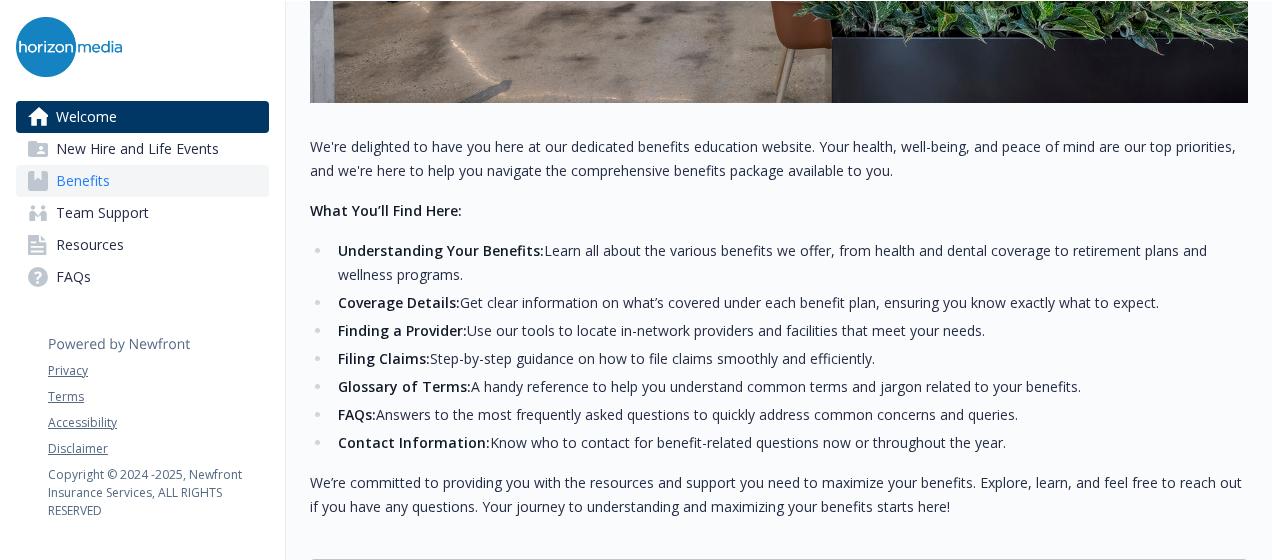 click on "Benefits" at bounding box center [142, 181] 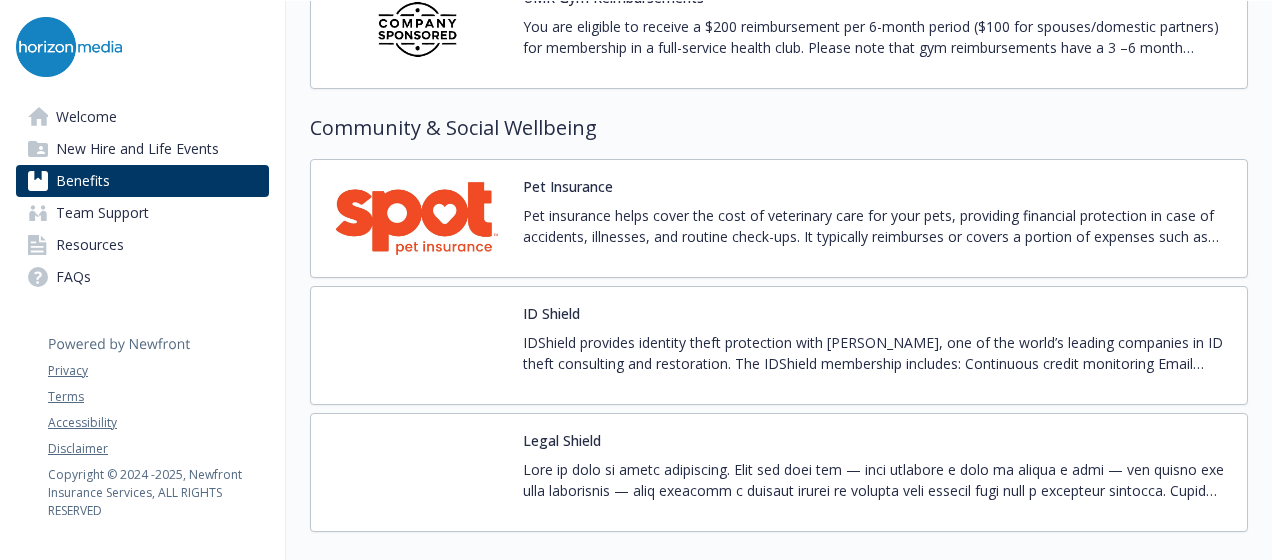 scroll, scrollTop: 5356, scrollLeft: 0, axis: vertical 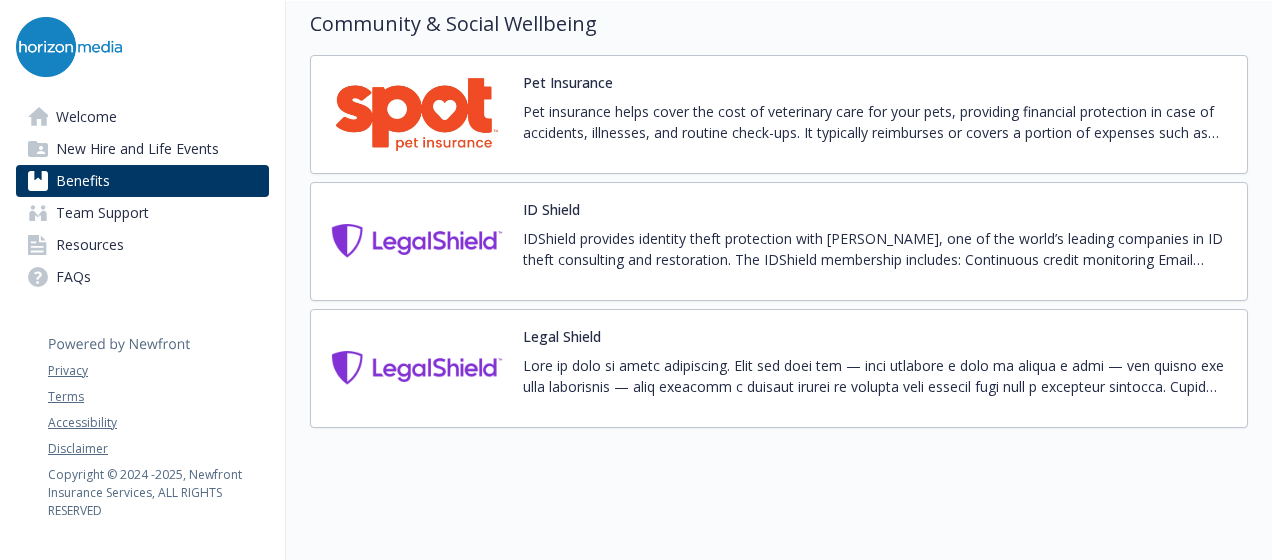 click at bounding box center [417, 368] 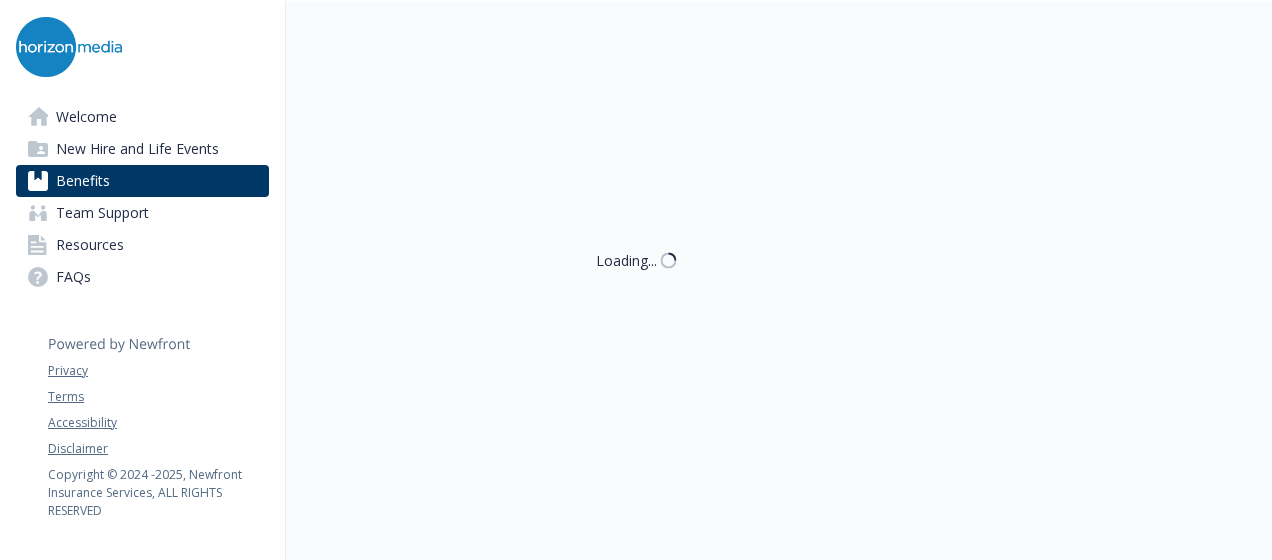 scroll, scrollTop: 5356, scrollLeft: 0, axis: vertical 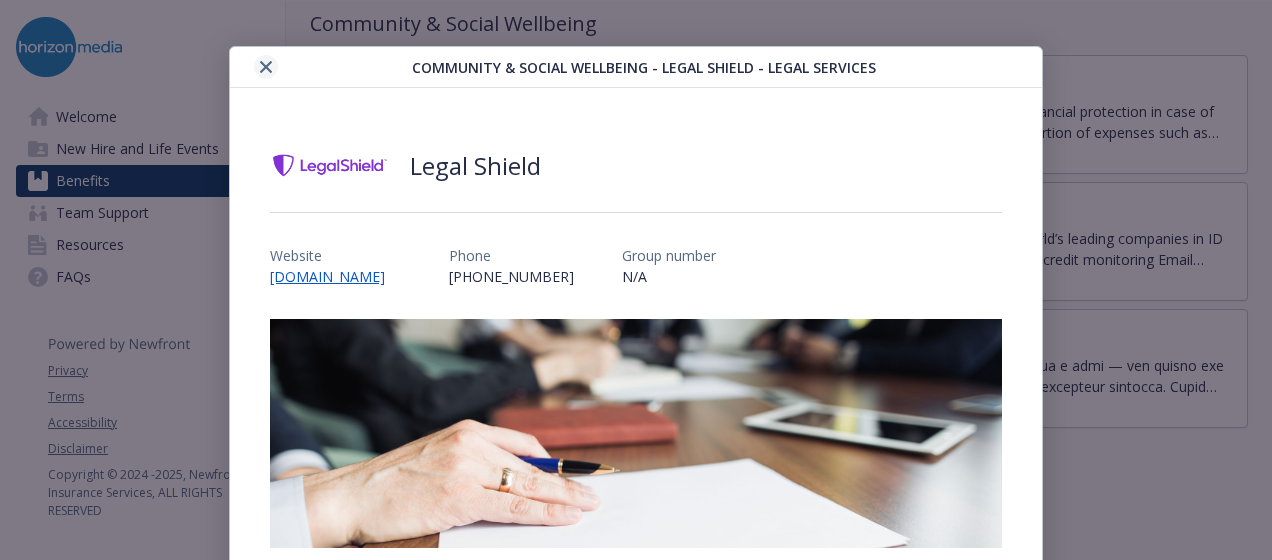 click at bounding box center [266, 67] 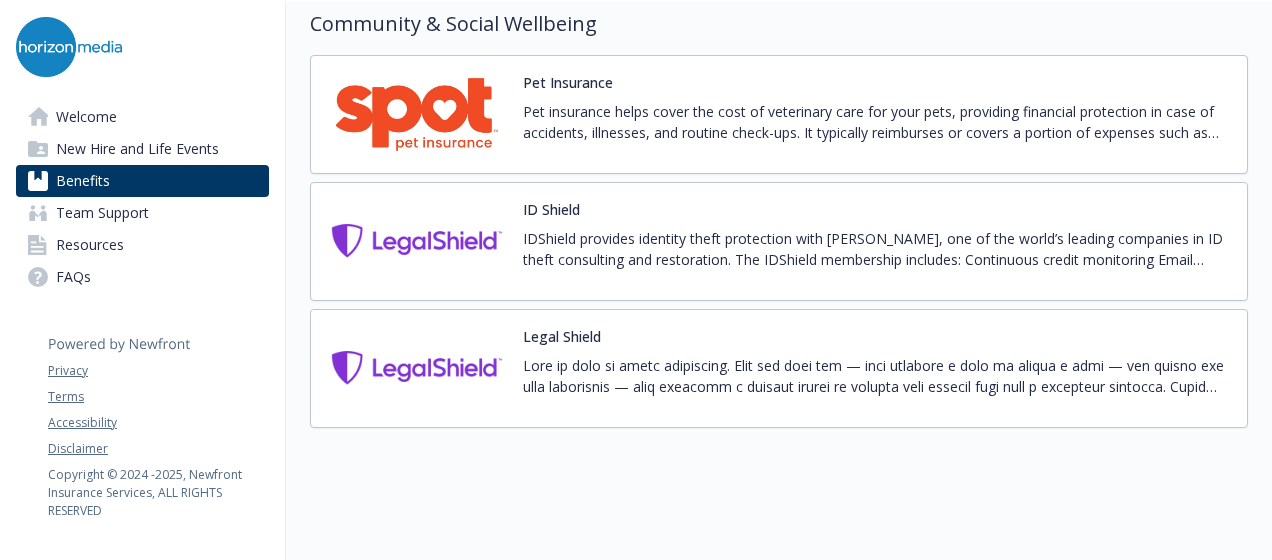 click at bounding box center (417, 241) 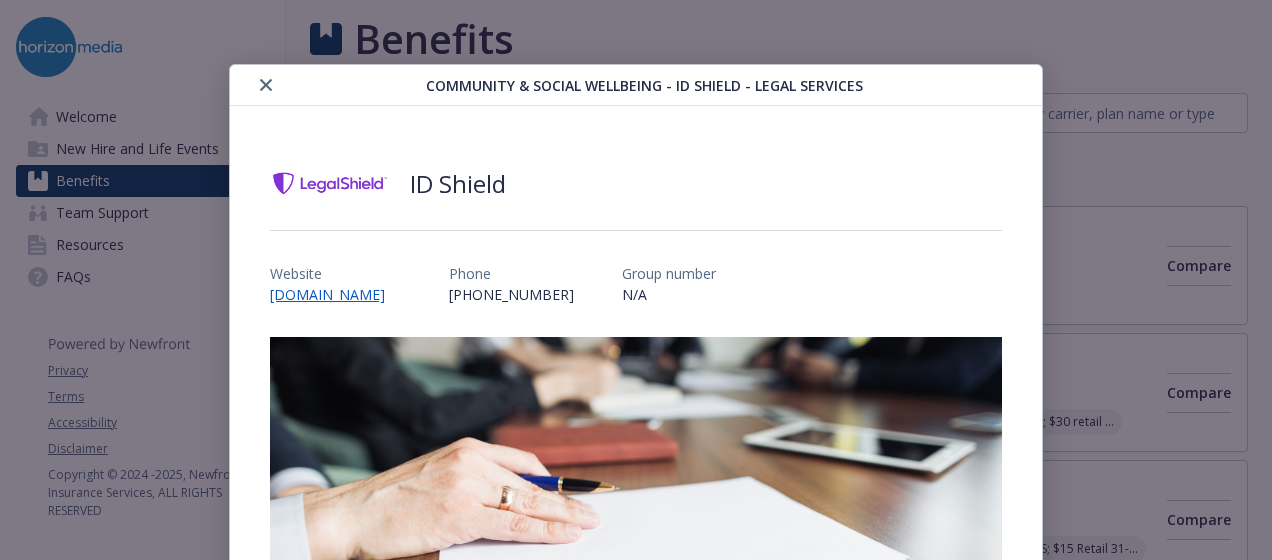 scroll, scrollTop: 5356, scrollLeft: 0, axis: vertical 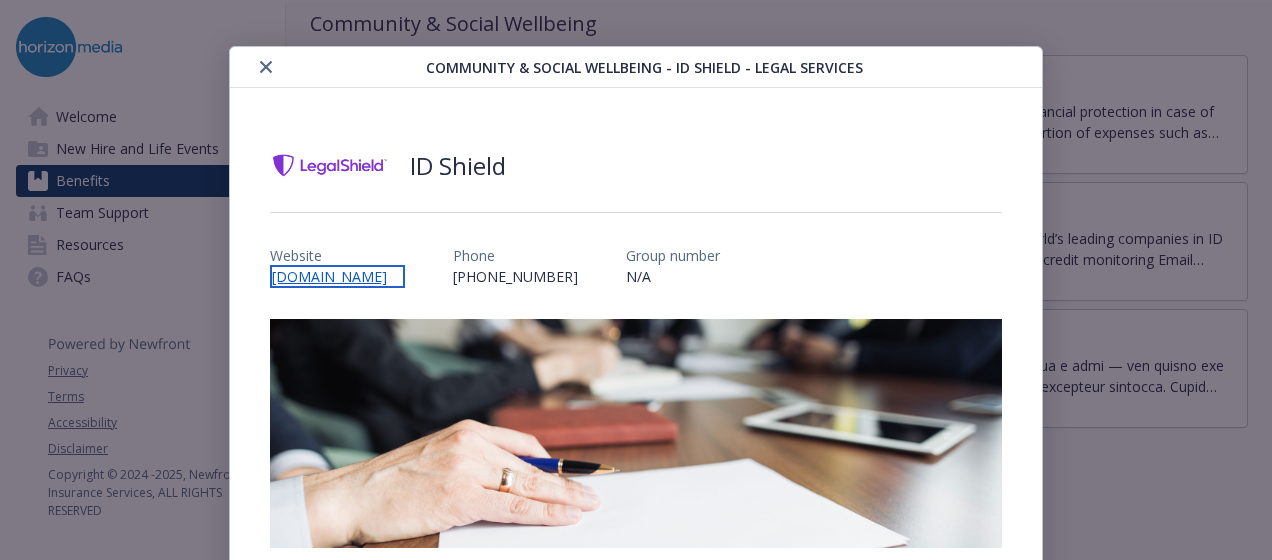 click on "[DOMAIN_NAME]" at bounding box center (337, 276) 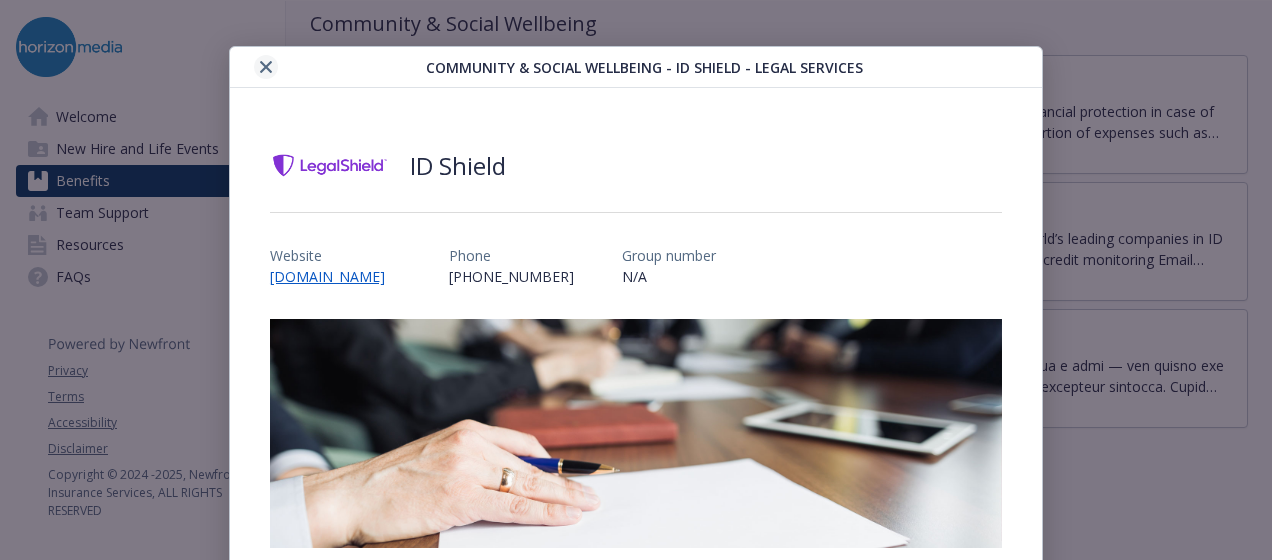 click at bounding box center (266, 67) 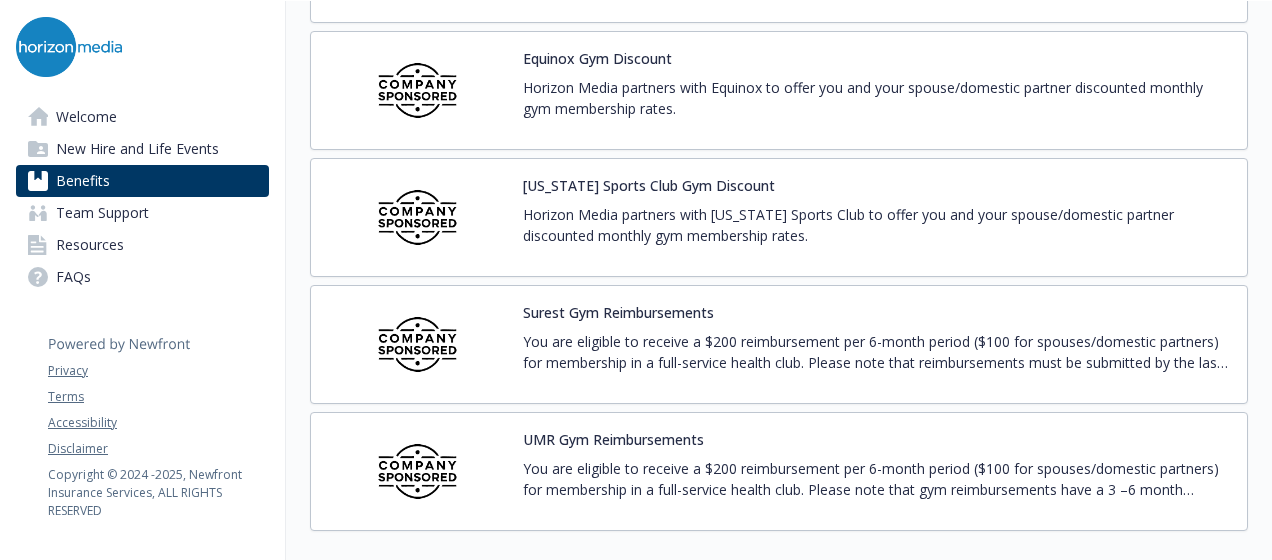 scroll, scrollTop: 4856, scrollLeft: 0, axis: vertical 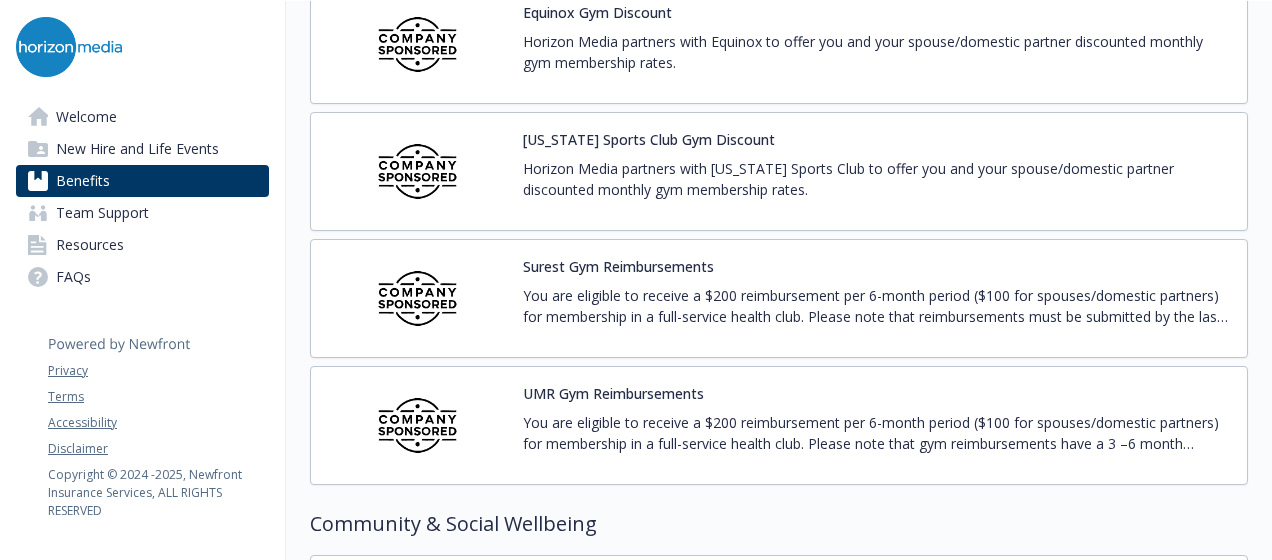 click on "UMR Gym Reimbursements" at bounding box center [613, 393] 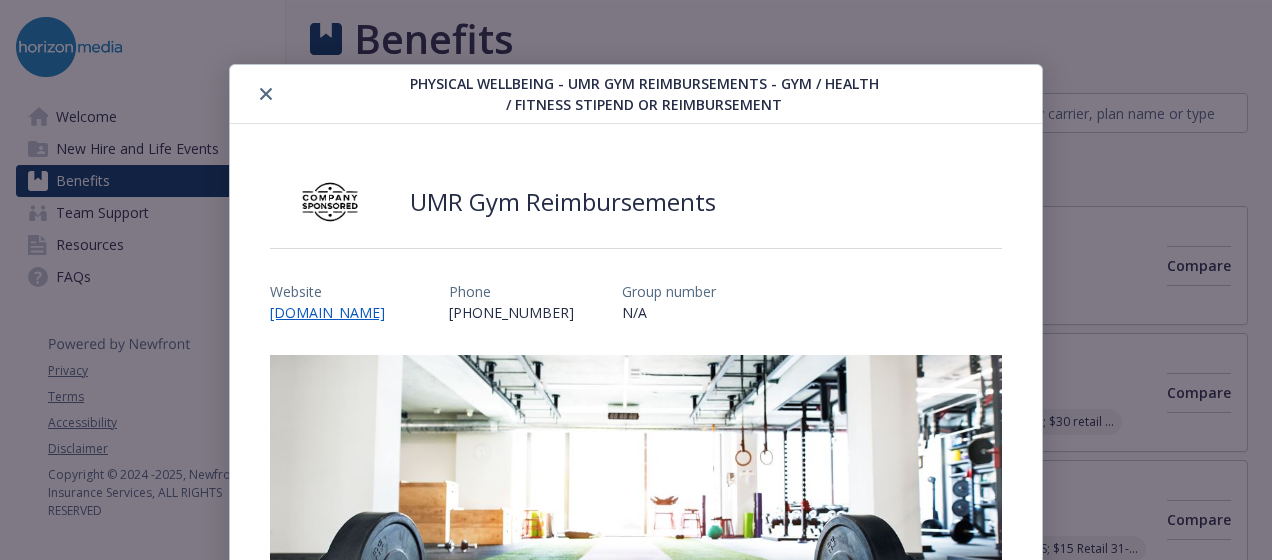 scroll, scrollTop: 4856, scrollLeft: 0, axis: vertical 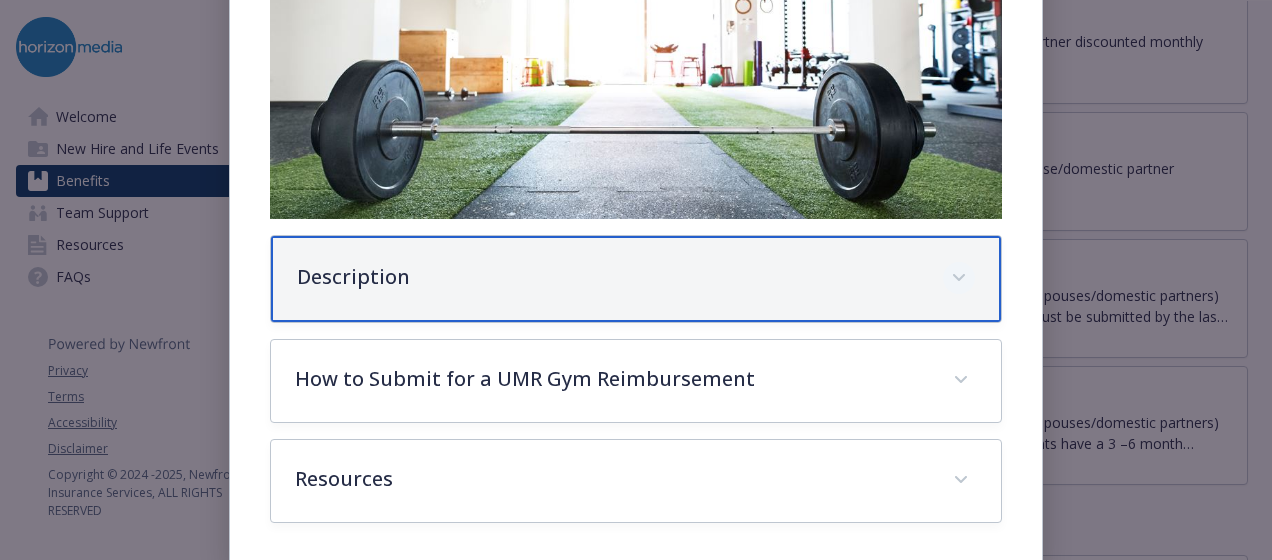 click at bounding box center (959, 278) 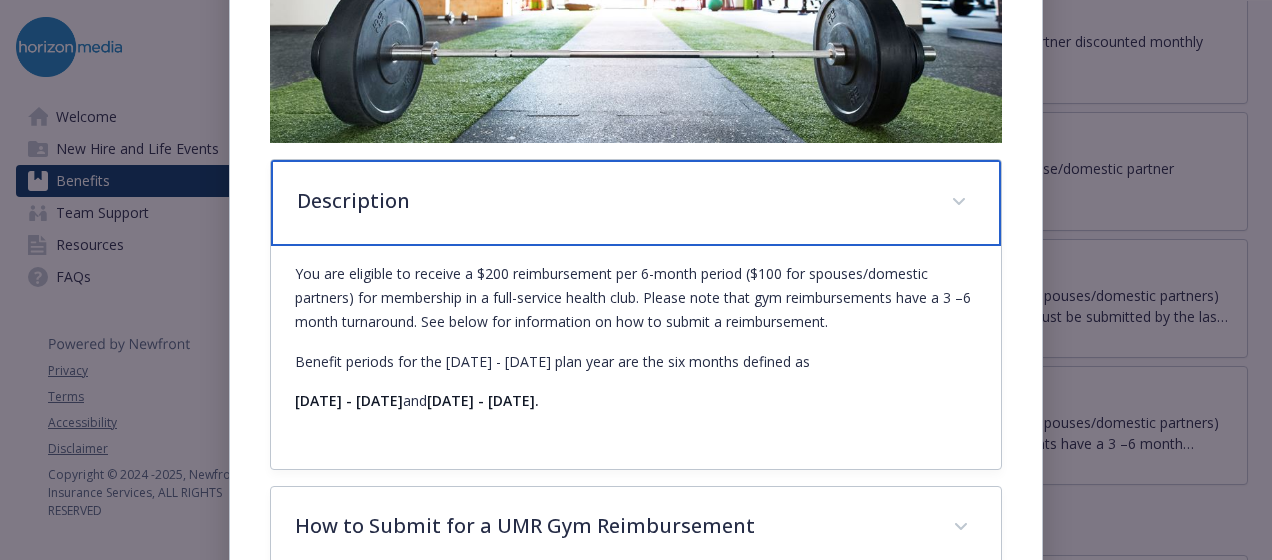 scroll, scrollTop: 680, scrollLeft: 0, axis: vertical 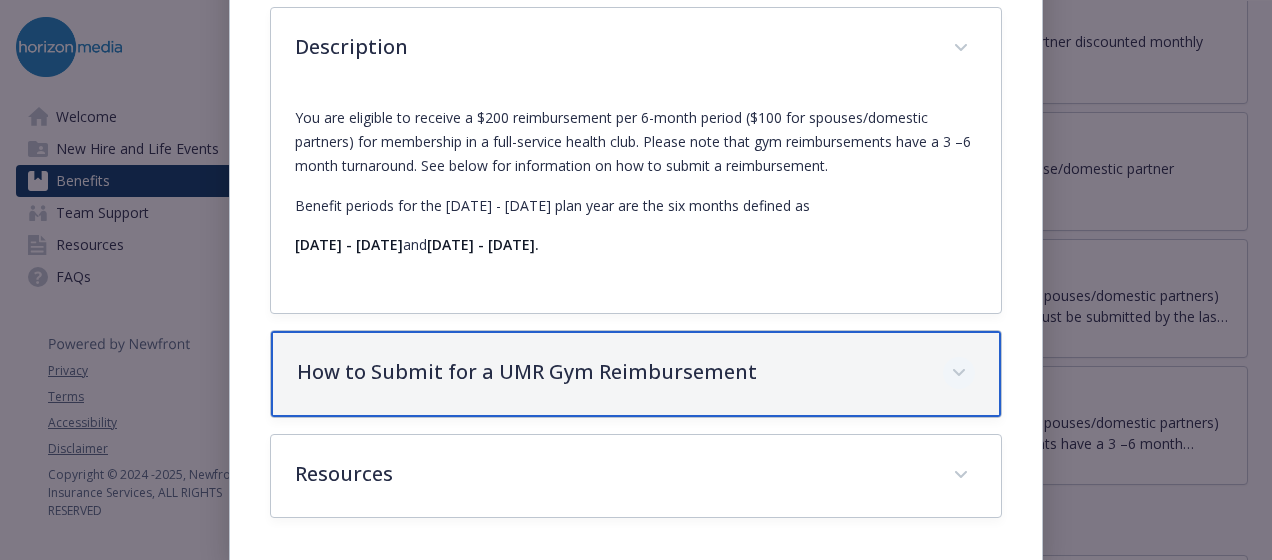 click at bounding box center [959, 373] 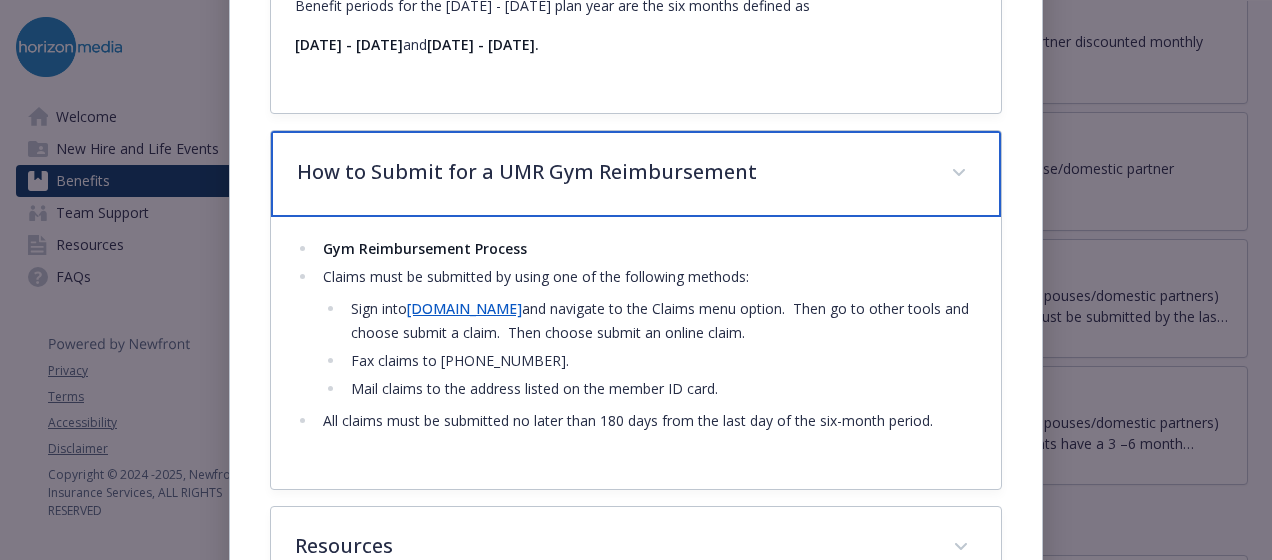 scroll, scrollTop: 952, scrollLeft: 0, axis: vertical 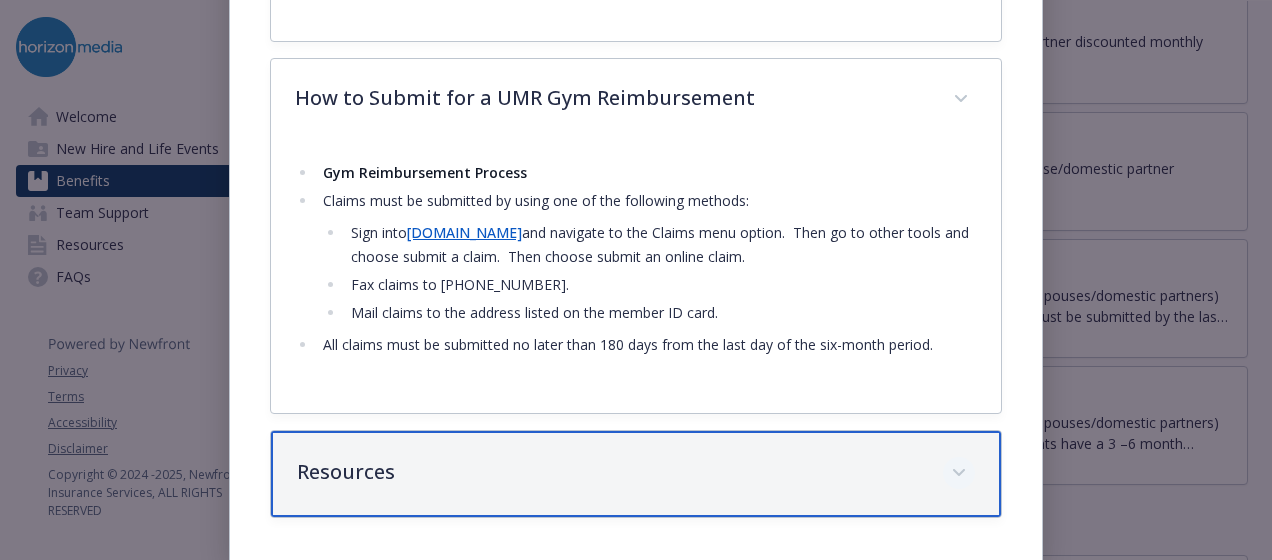 click at bounding box center (959, 473) 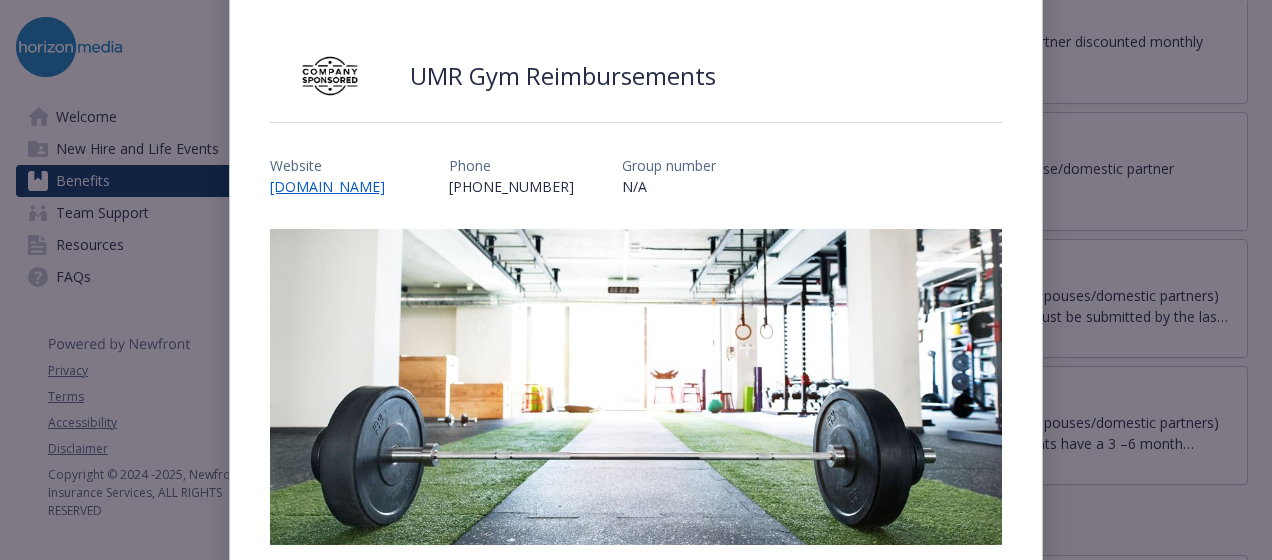 scroll, scrollTop: 0, scrollLeft: 0, axis: both 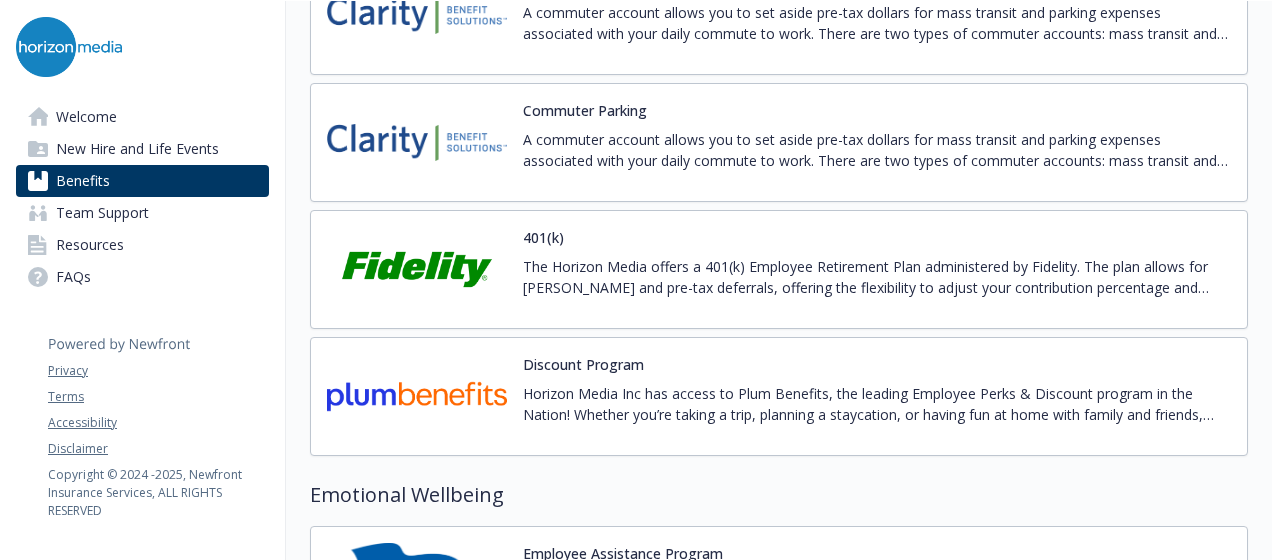 click at bounding box center [417, 396] 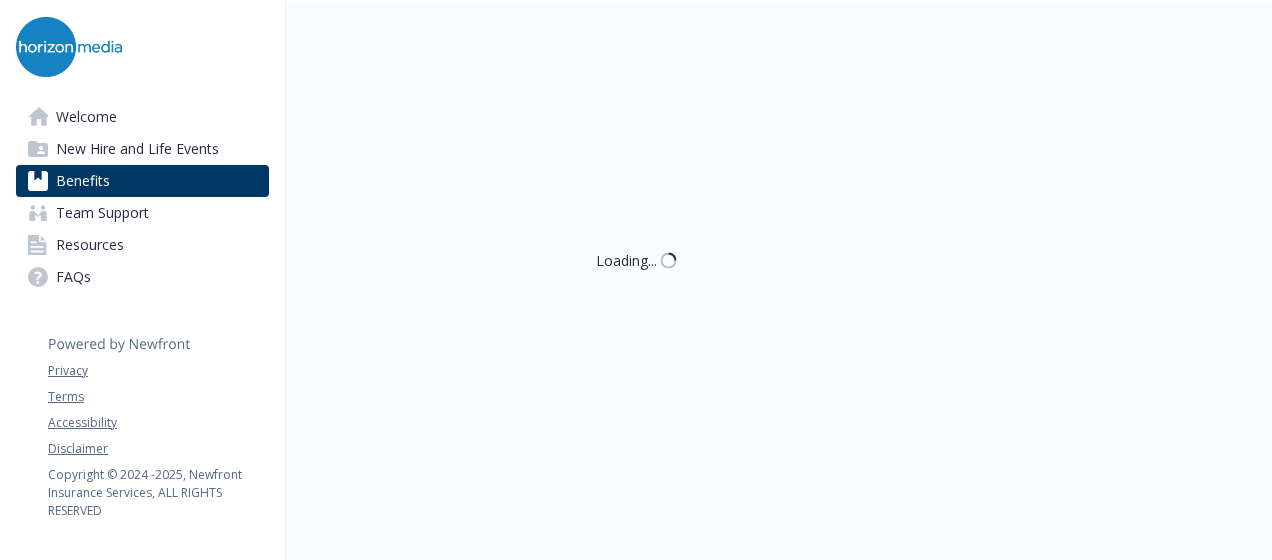 scroll, scrollTop: 3556, scrollLeft: 0, axis: vertical 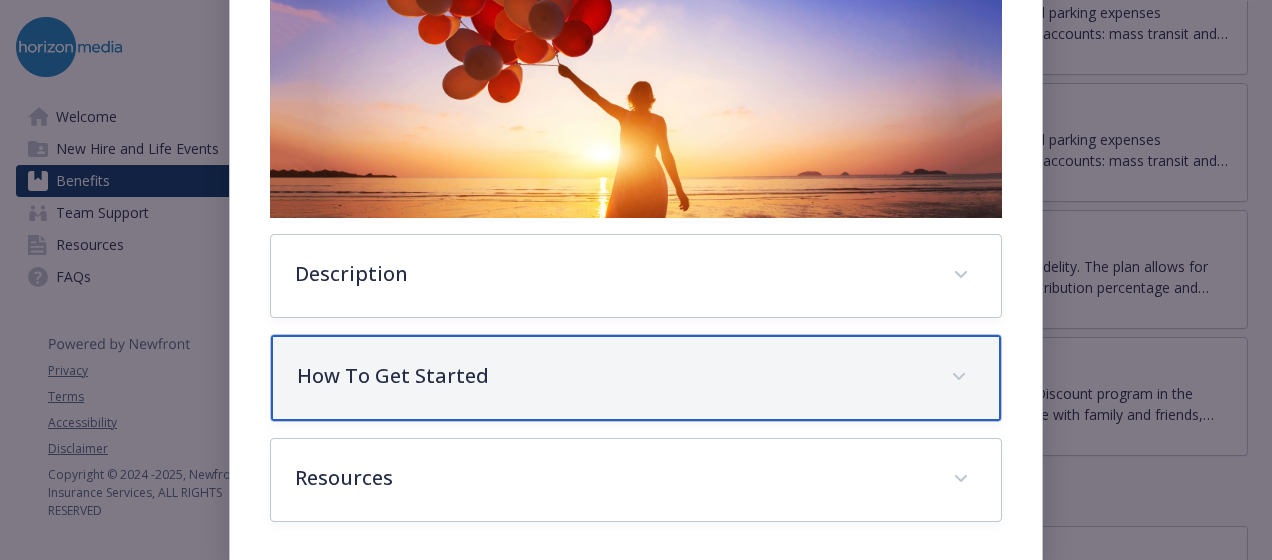click on "How To Get Started" at bounding box center [636, 378] 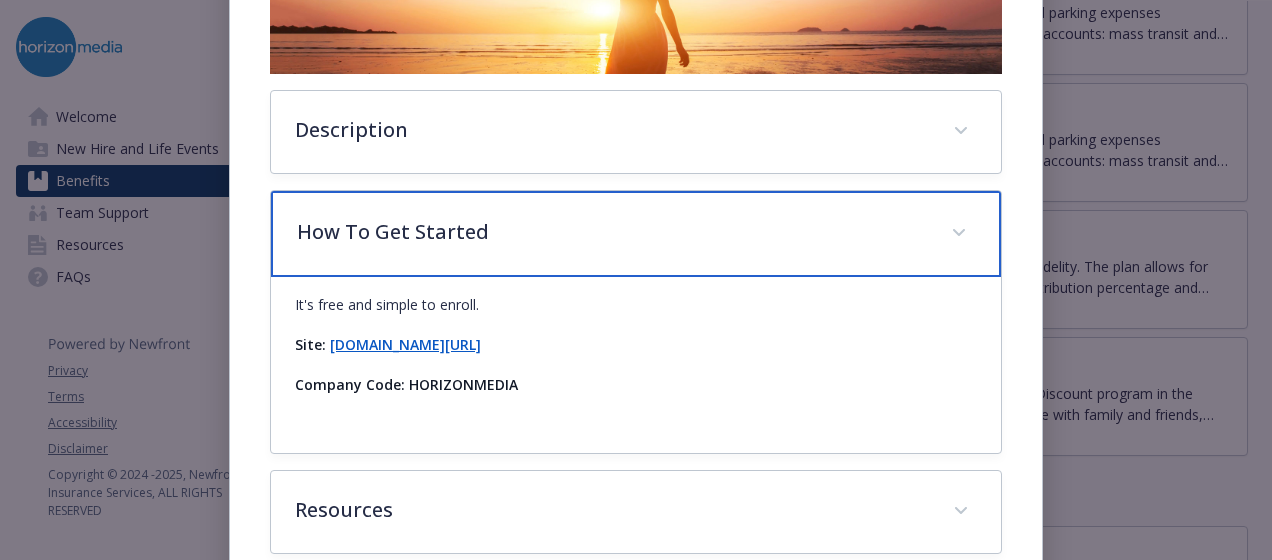 scroll, scrollTop: 528, scrollLeft: 0, axis: vertical 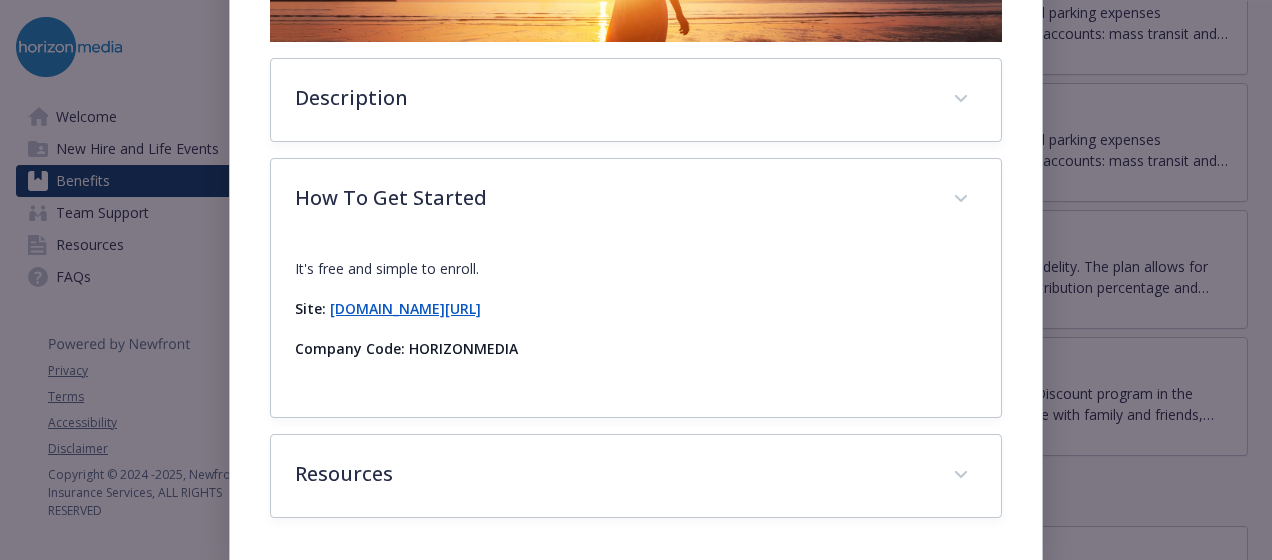 click on "[DOMAIN_NAME][URL]" at bounding box center [405, 308] 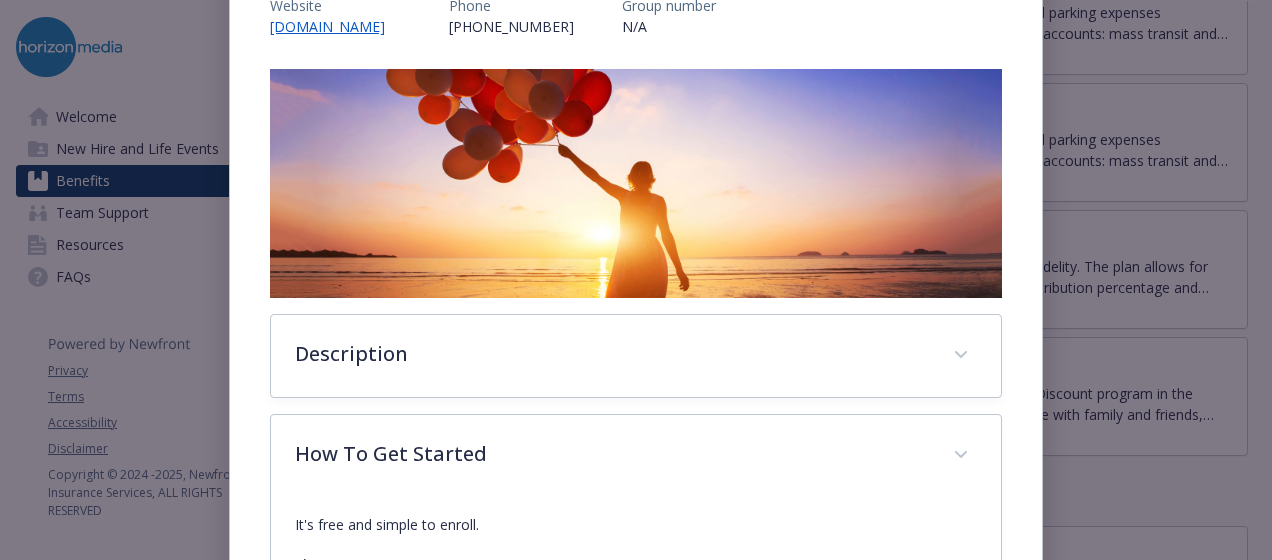 scroll, scrollTop: 0, scrollLeft: 0, axis: both 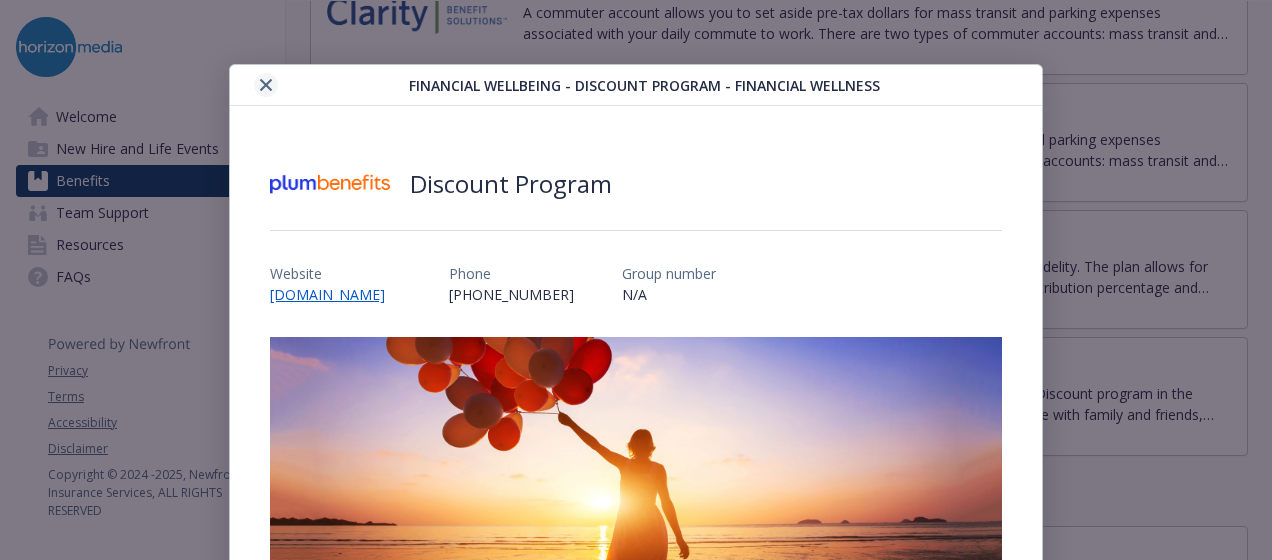 click at bounding box center [266, 85] 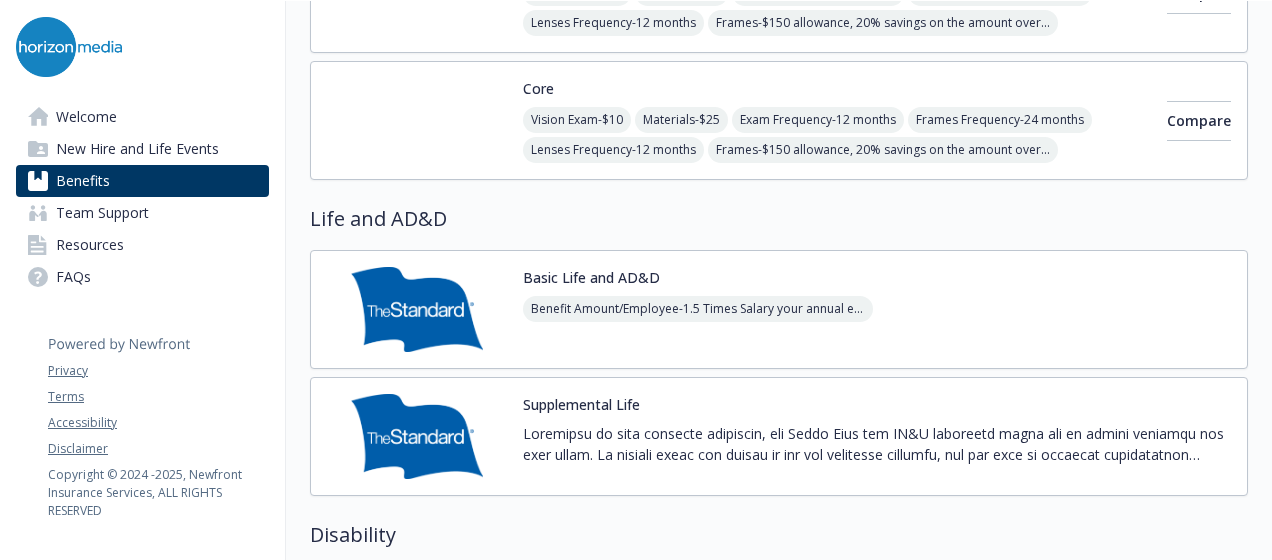 scroll, scrollTop: 1500, scrollLeft: 0, axis: vertical 